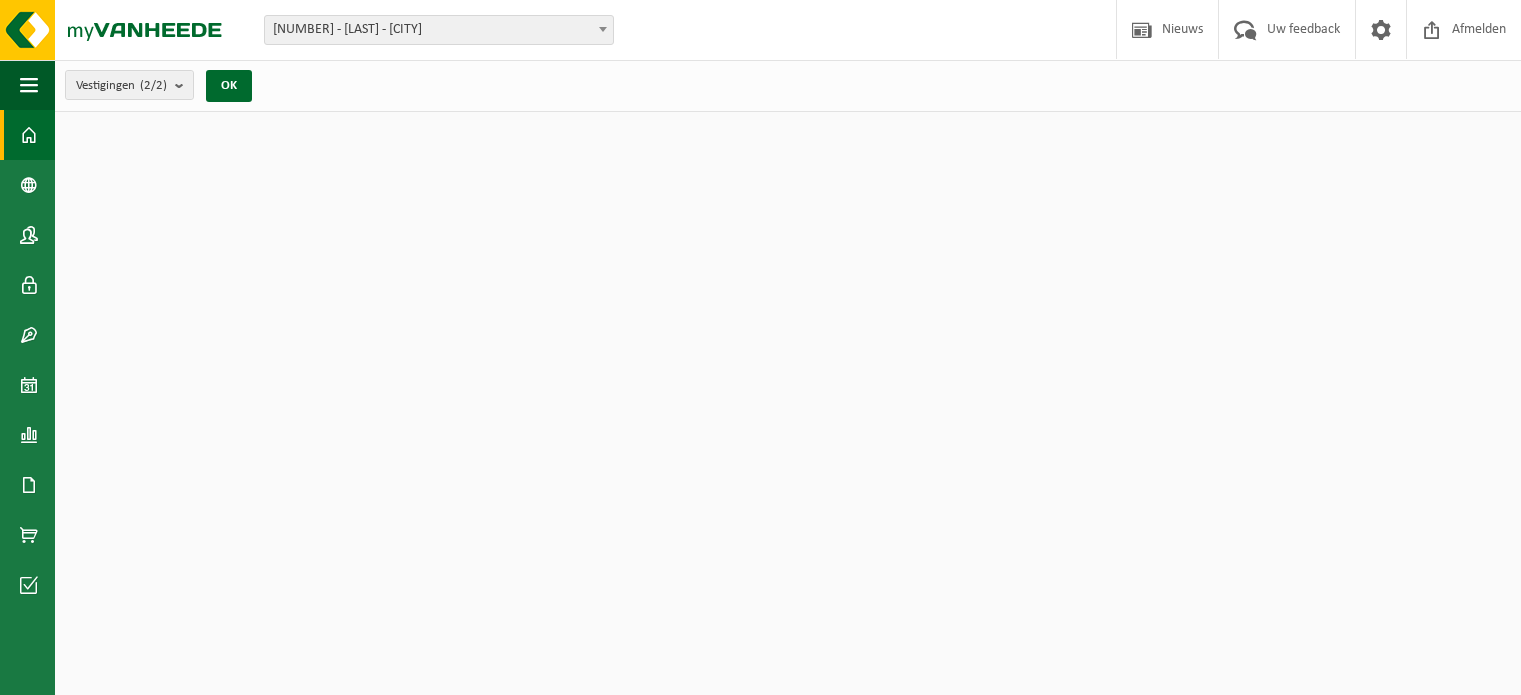 scroll, scrollTop: 0, scrollLeft: 0, axis: both 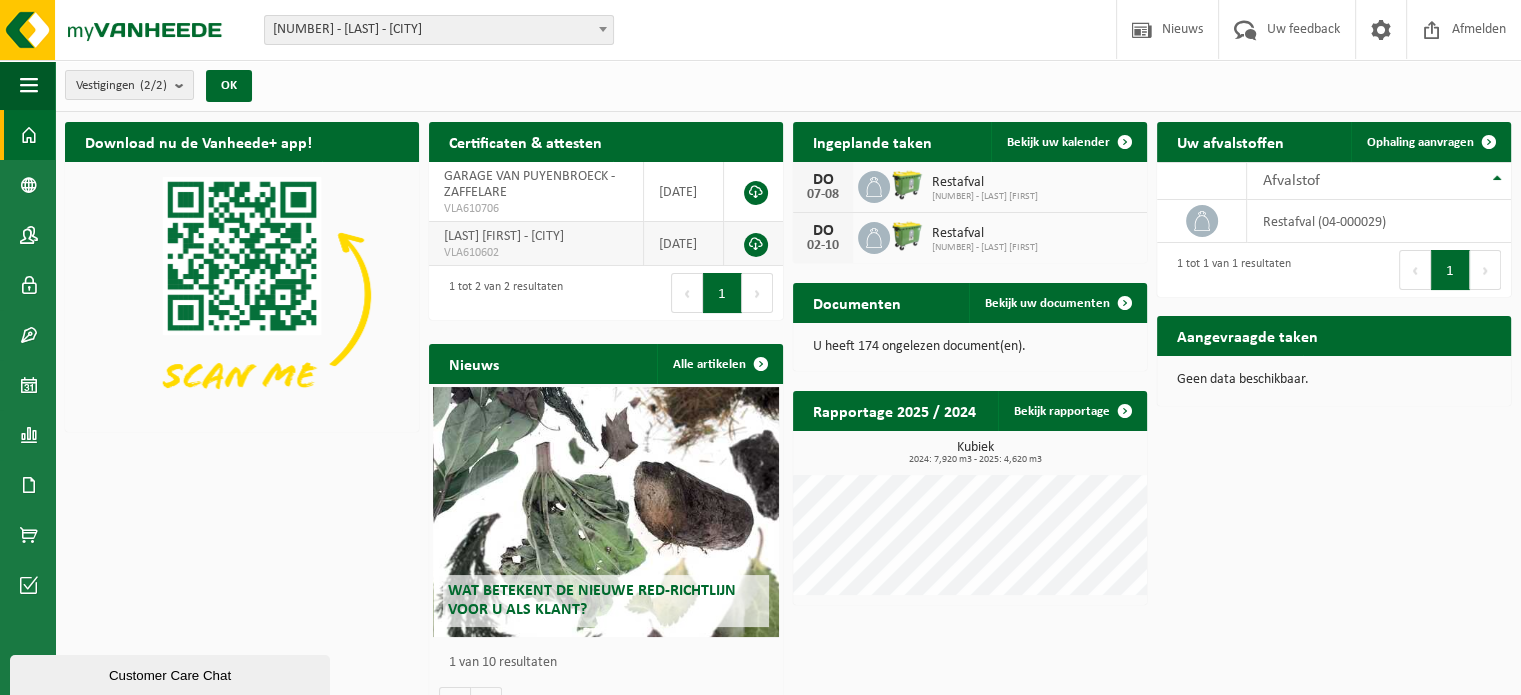 click on "VLA610602" at bounding box center [536, 253] 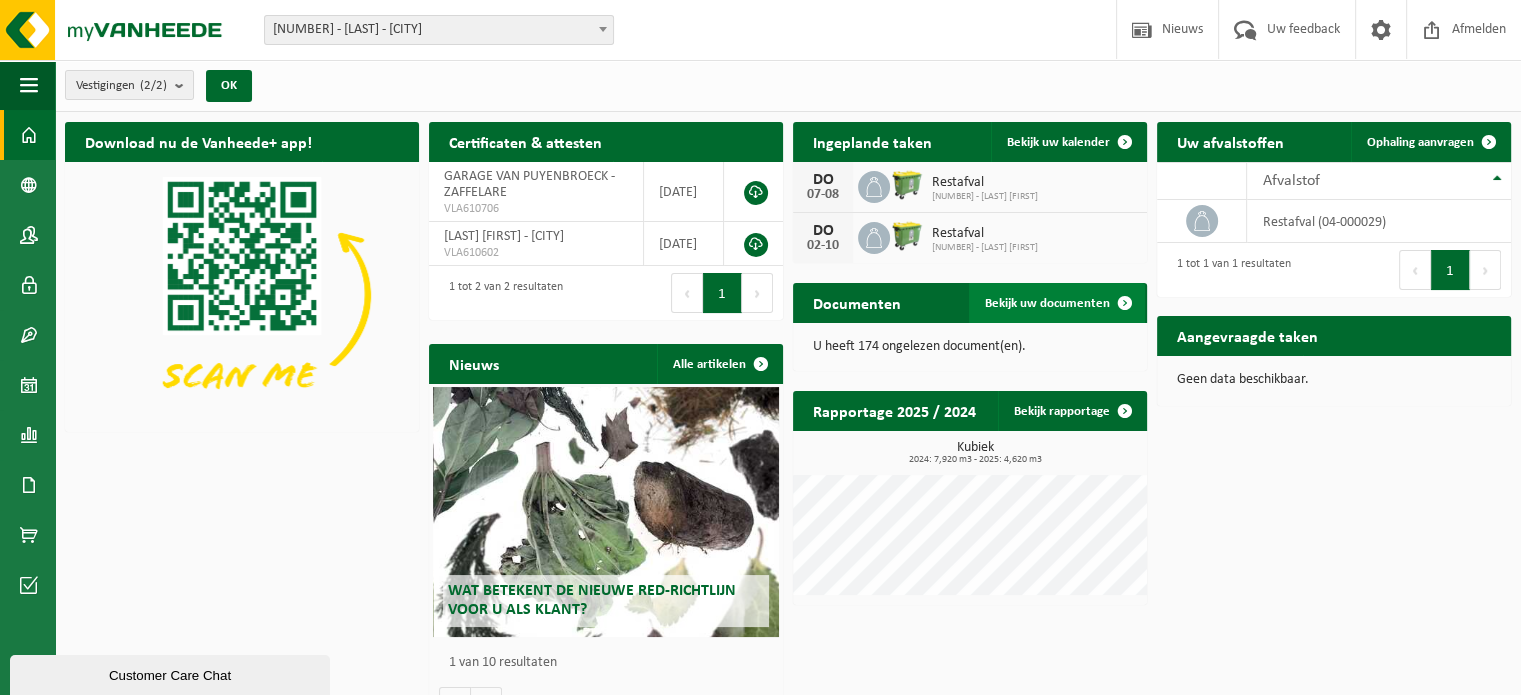 click at bounding box center [1125, 303] 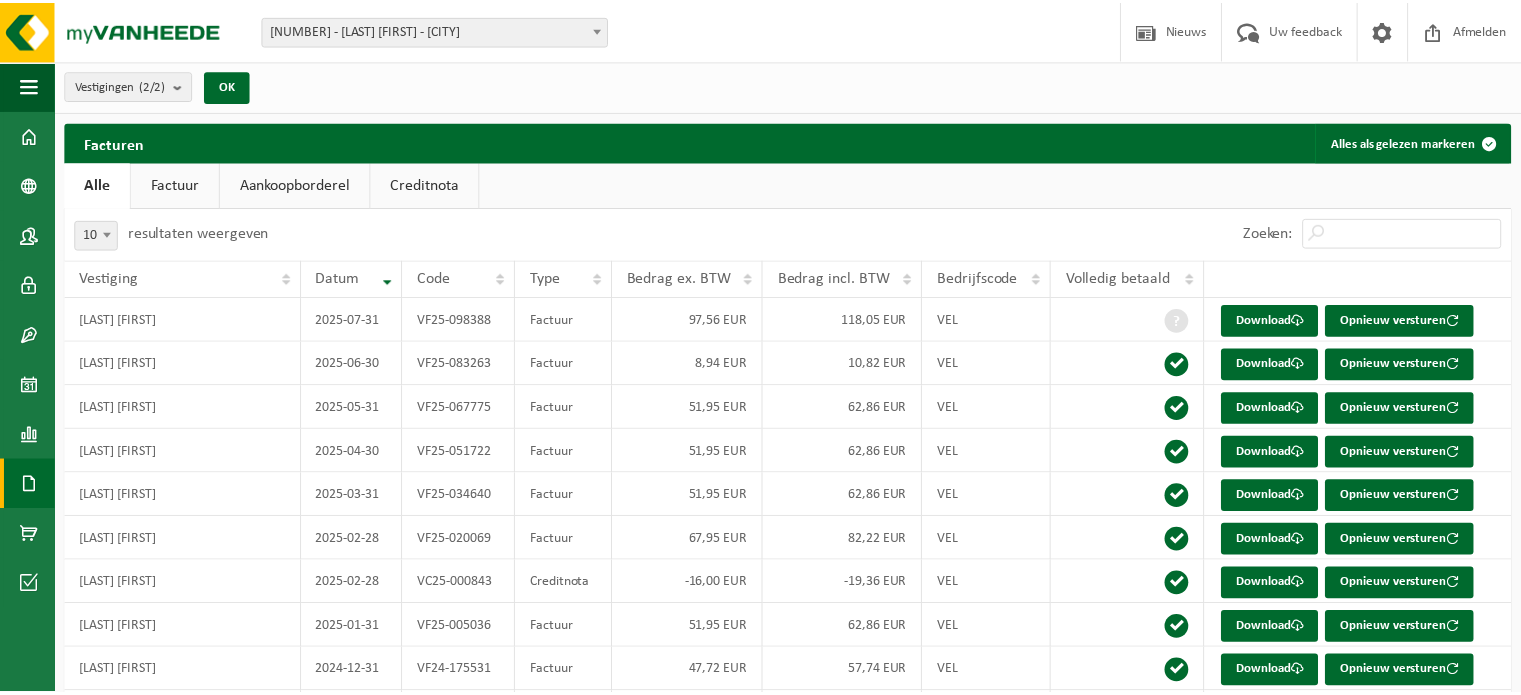 scroll, scrollTop: 0, scrollLeft: 0, axis: both 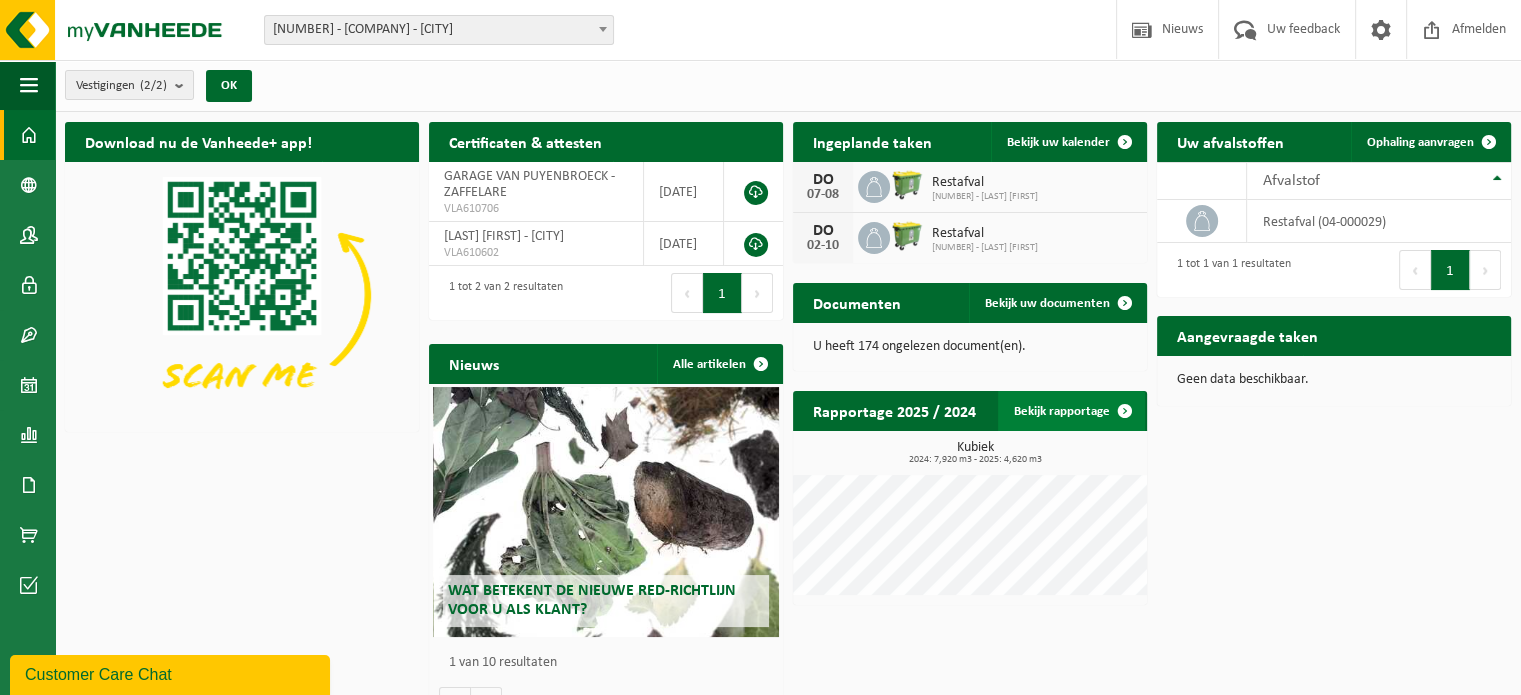 click at bounding box center [1125, 411] 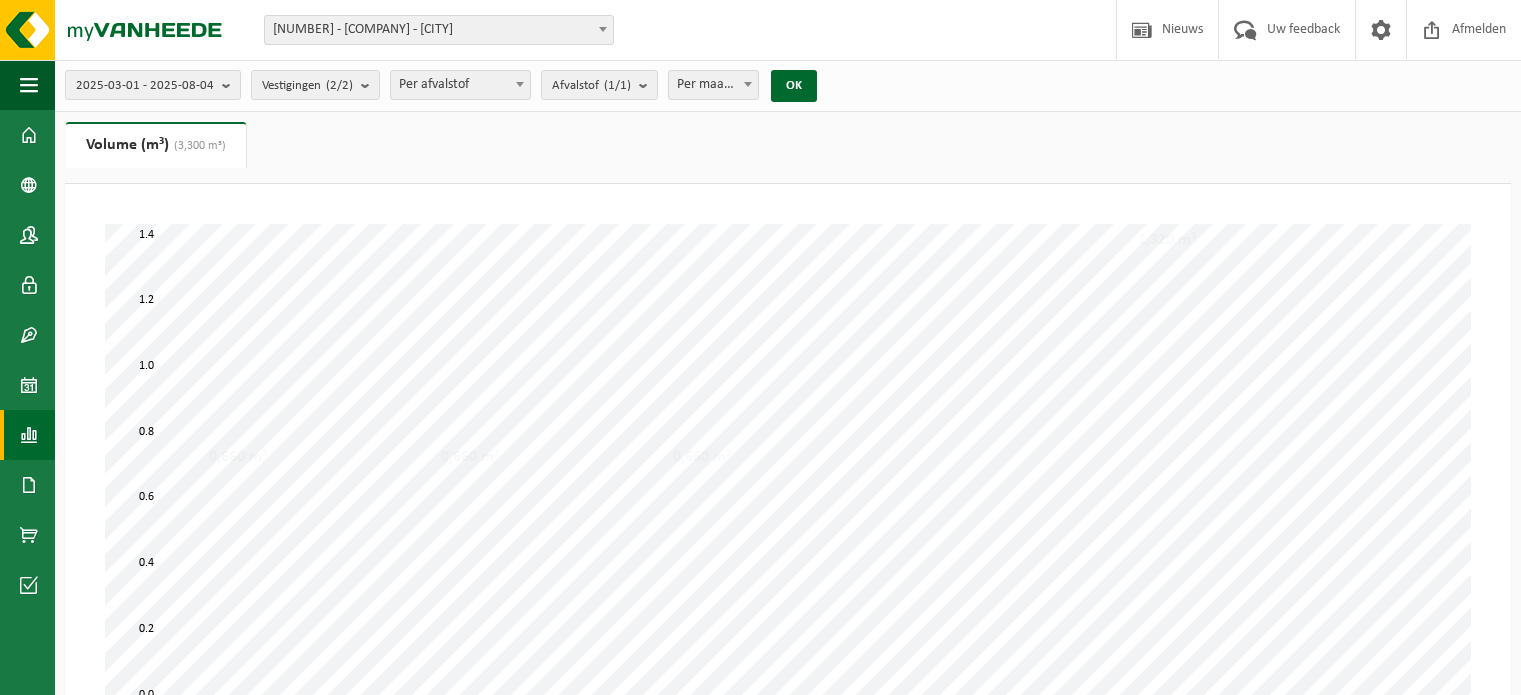 scroll, scrollTop: 0, scrollLeft: 0, axis: both 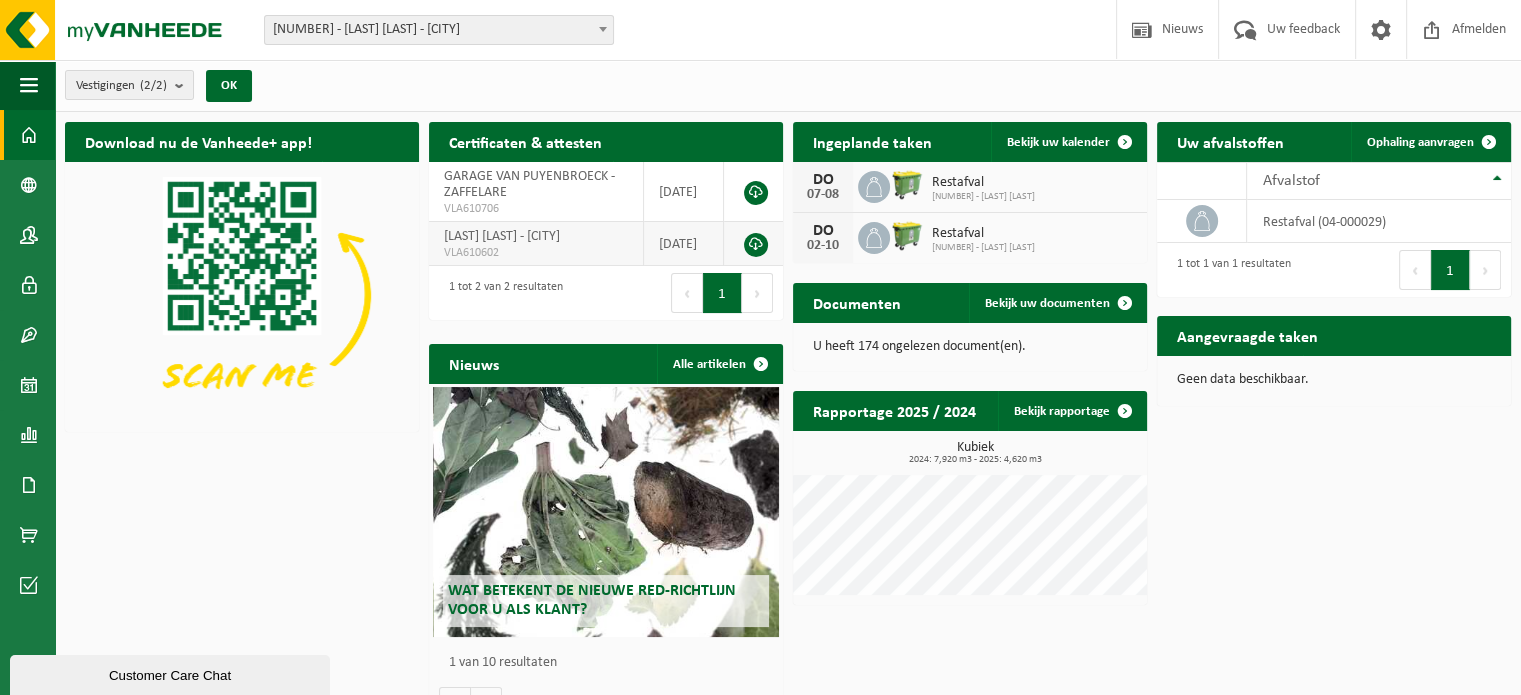 click on "[DATE]" at bounding box center (684, 244) 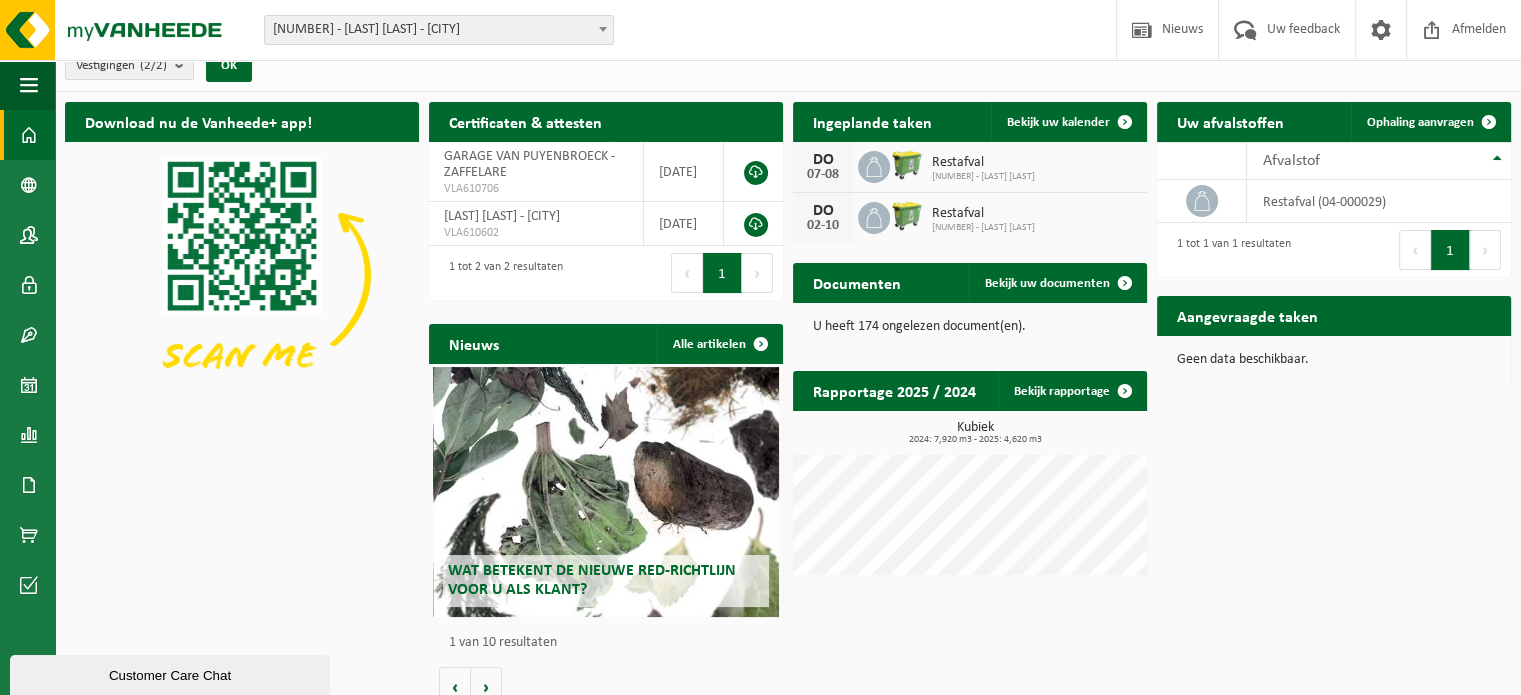 scroll, scrollTop: 40, scrollLeft: 0, axis: vertical 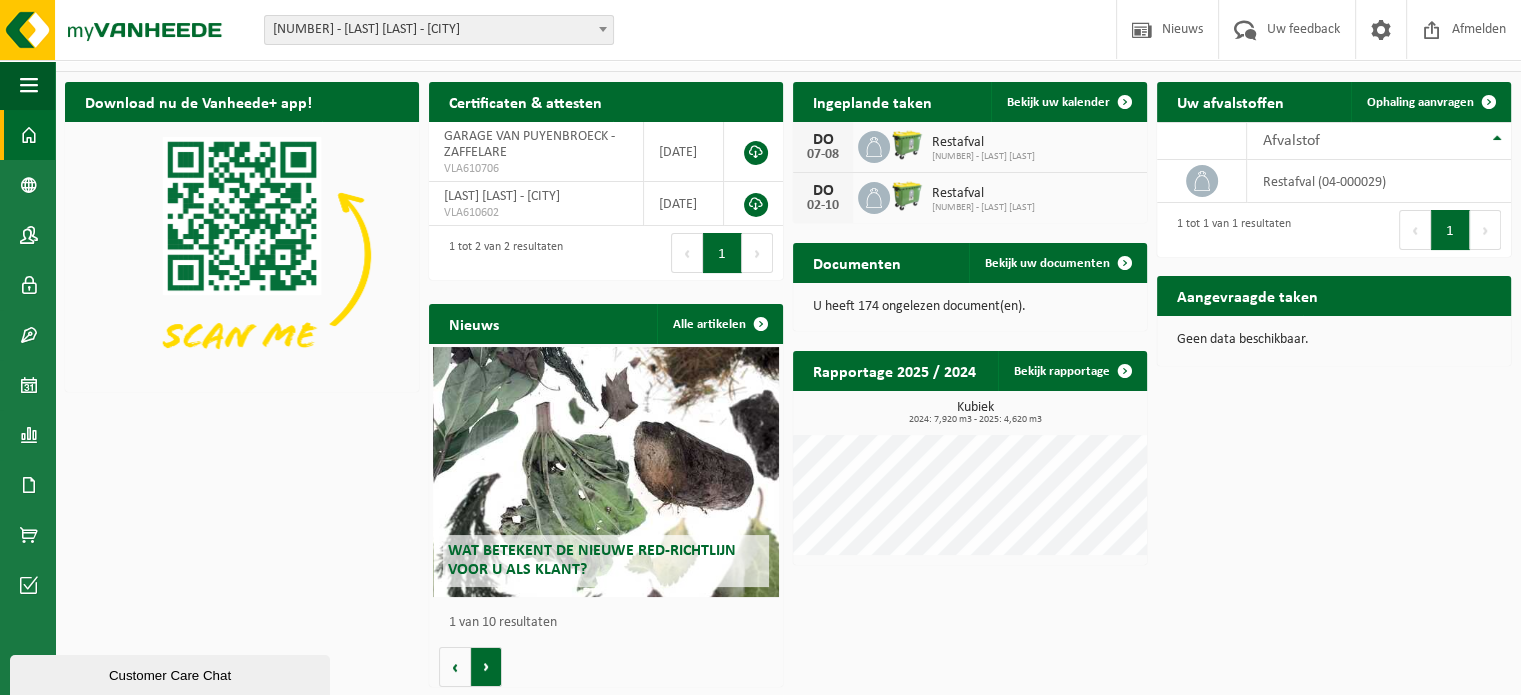 click on "Volgende" at bounding box center (486, 667) 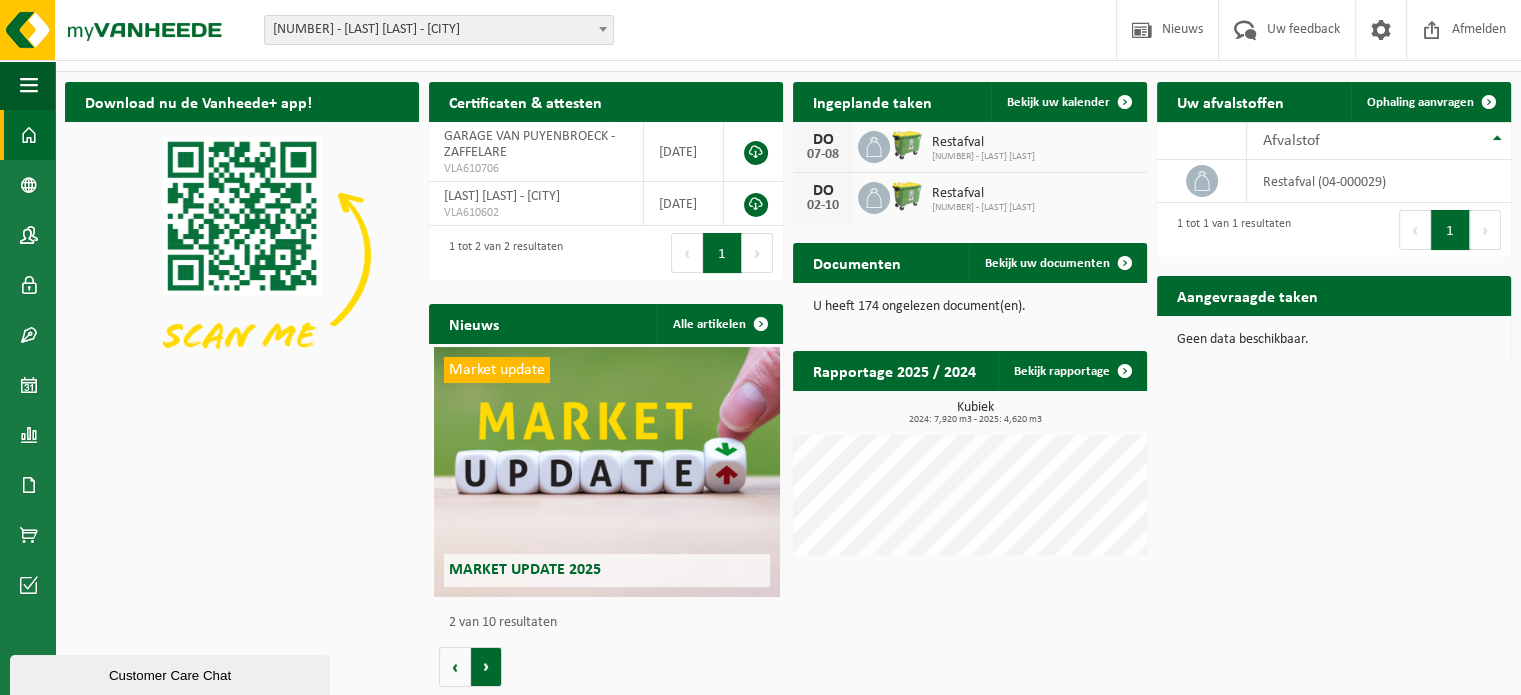 click on "Volgende" at bounding box center (486, 667) 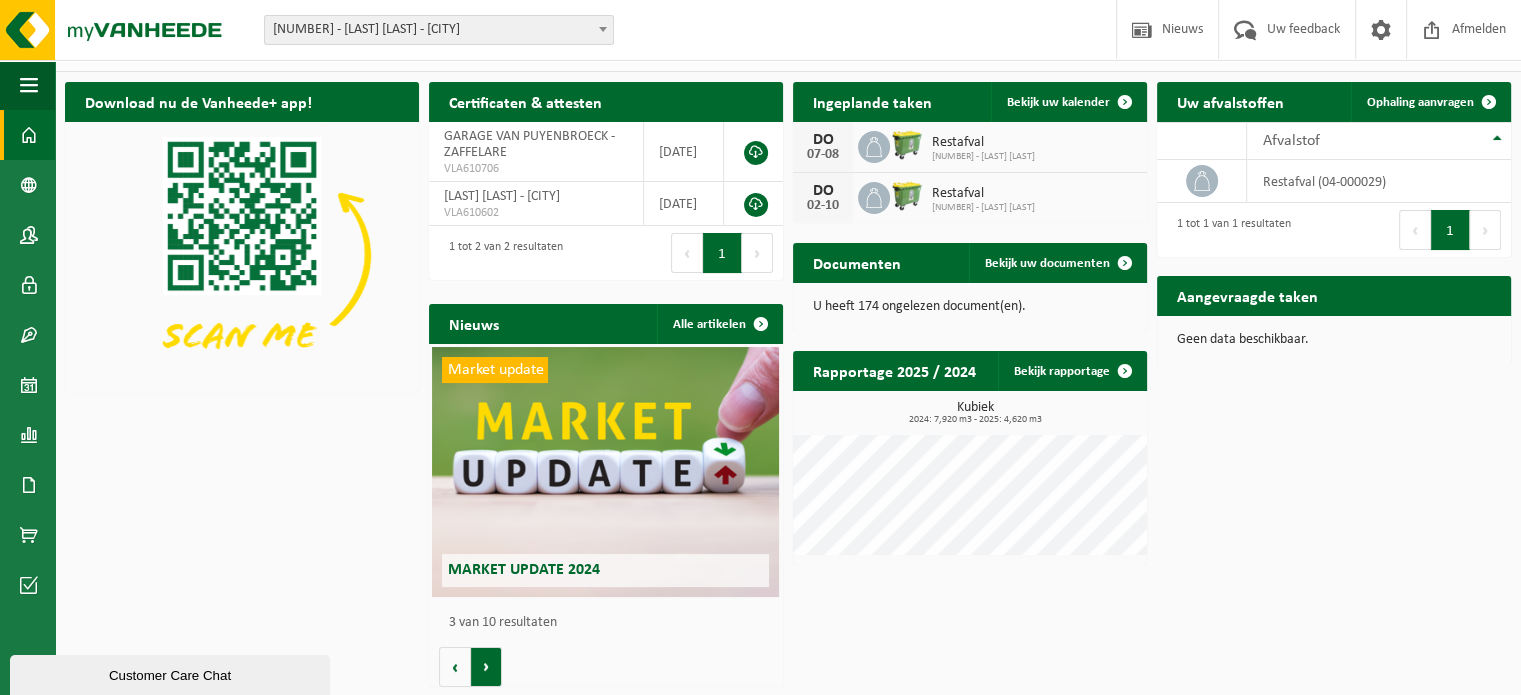 click on "Volgende" at bounding box center [486, 667] 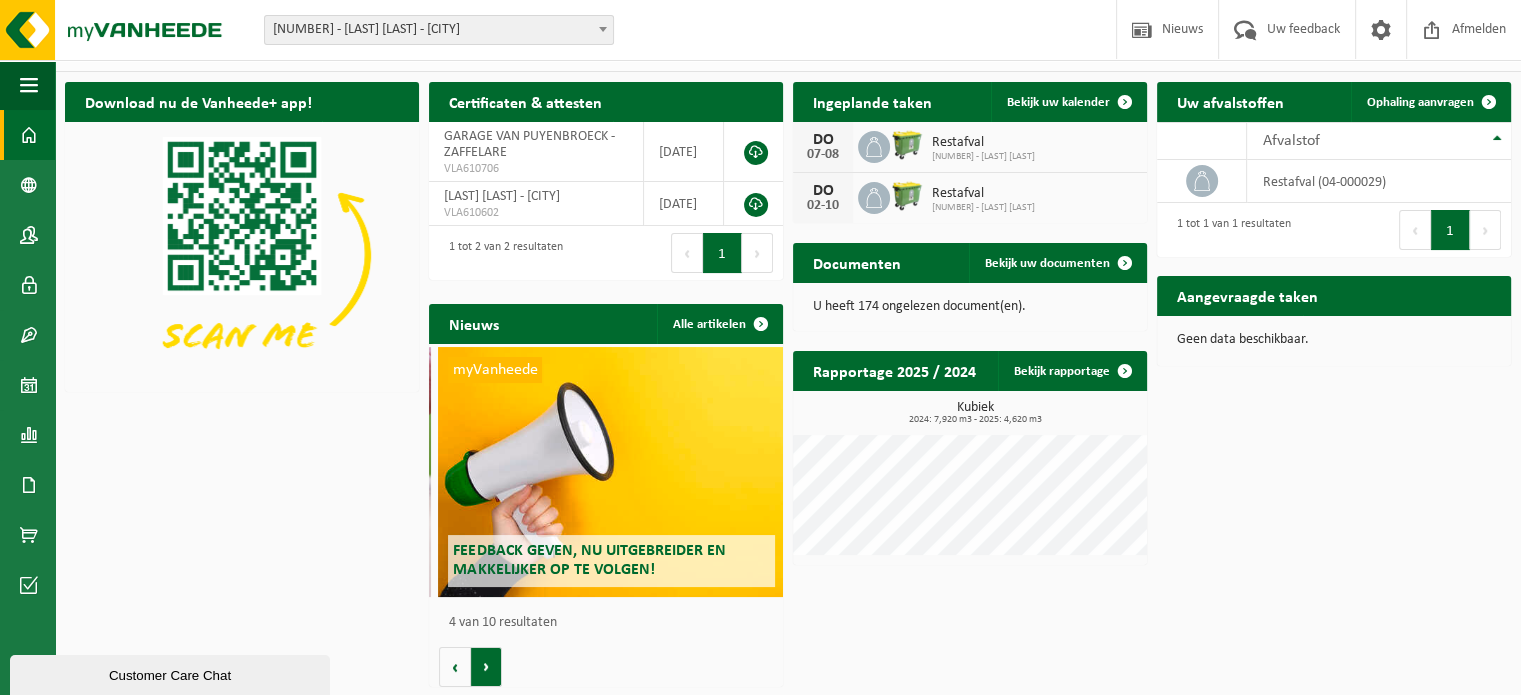 scroll, scrollTop: 0, scrollLeft: 1061, axis: horizontal 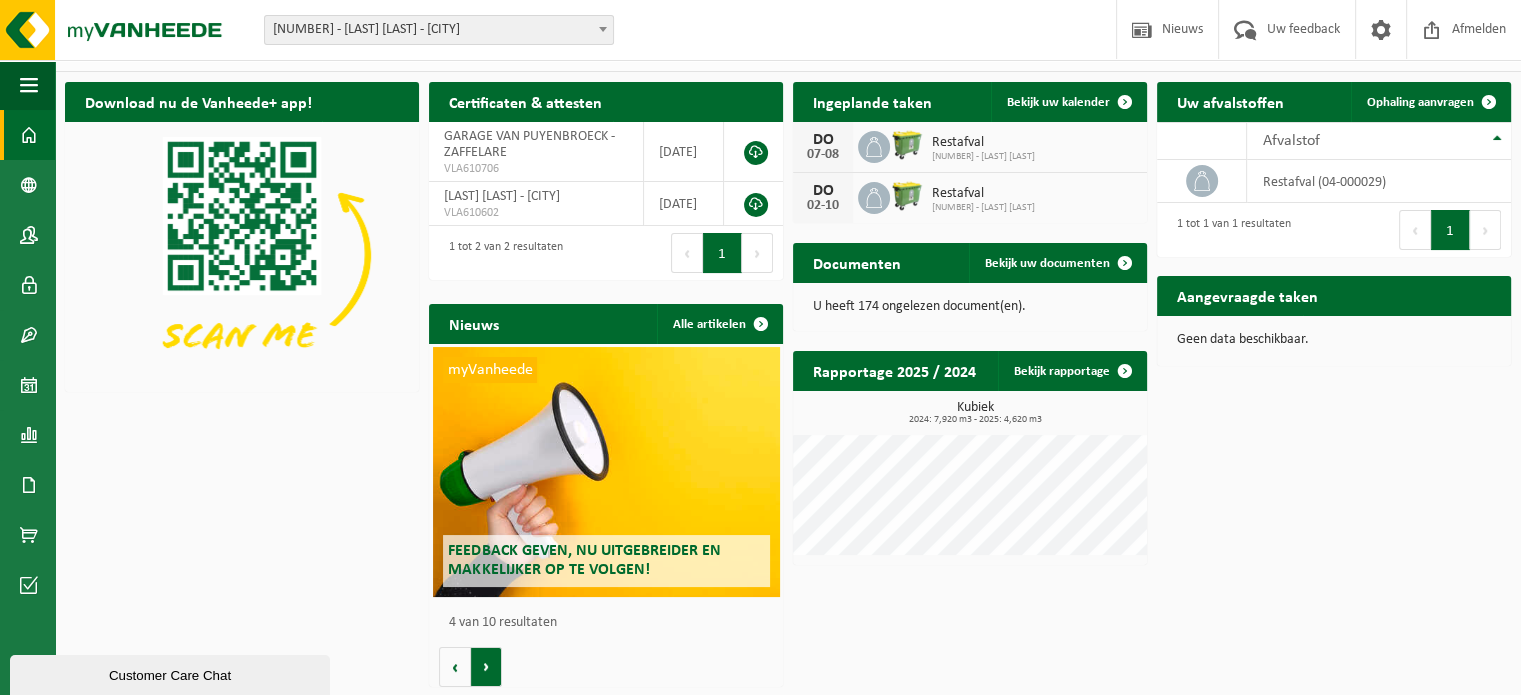 click on "Volgende" at bounding box center (486, 667) 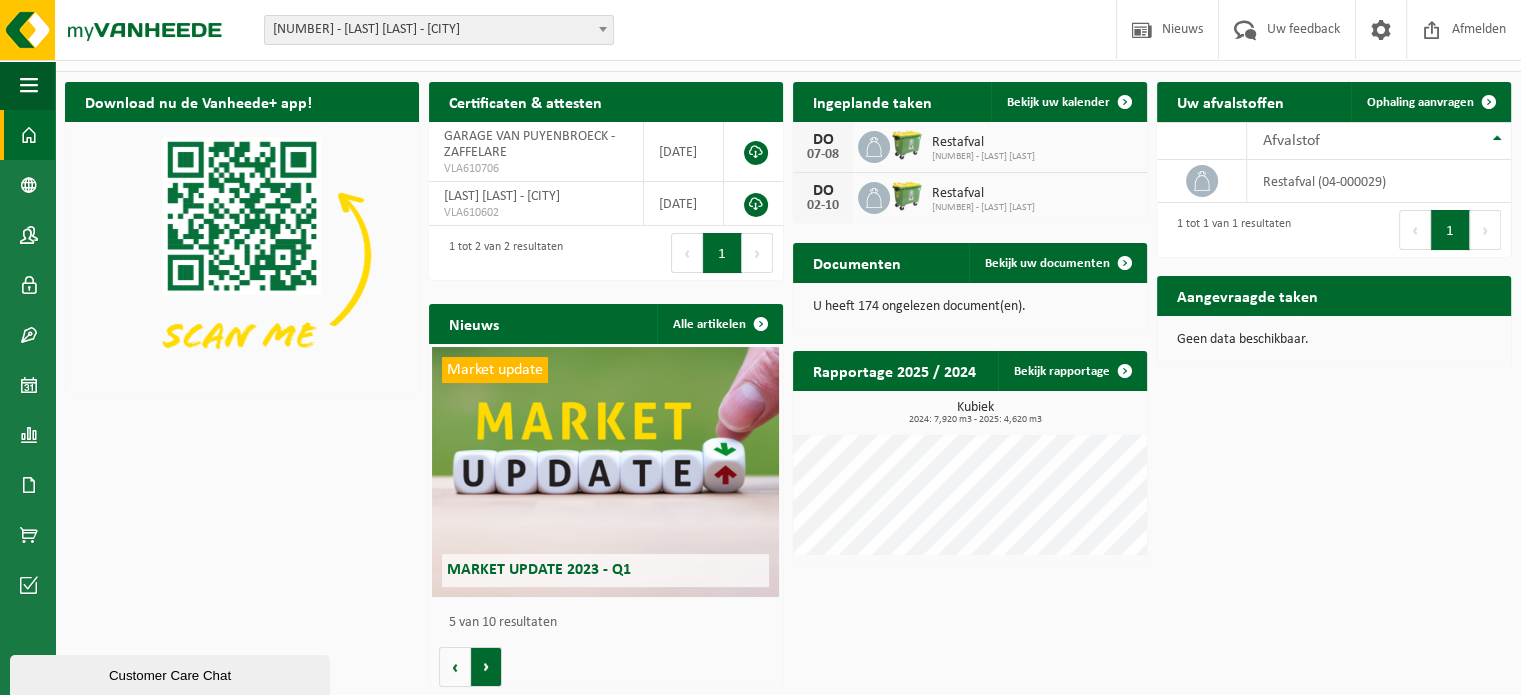 click on "Volgende" at bounding box center (486, 667) 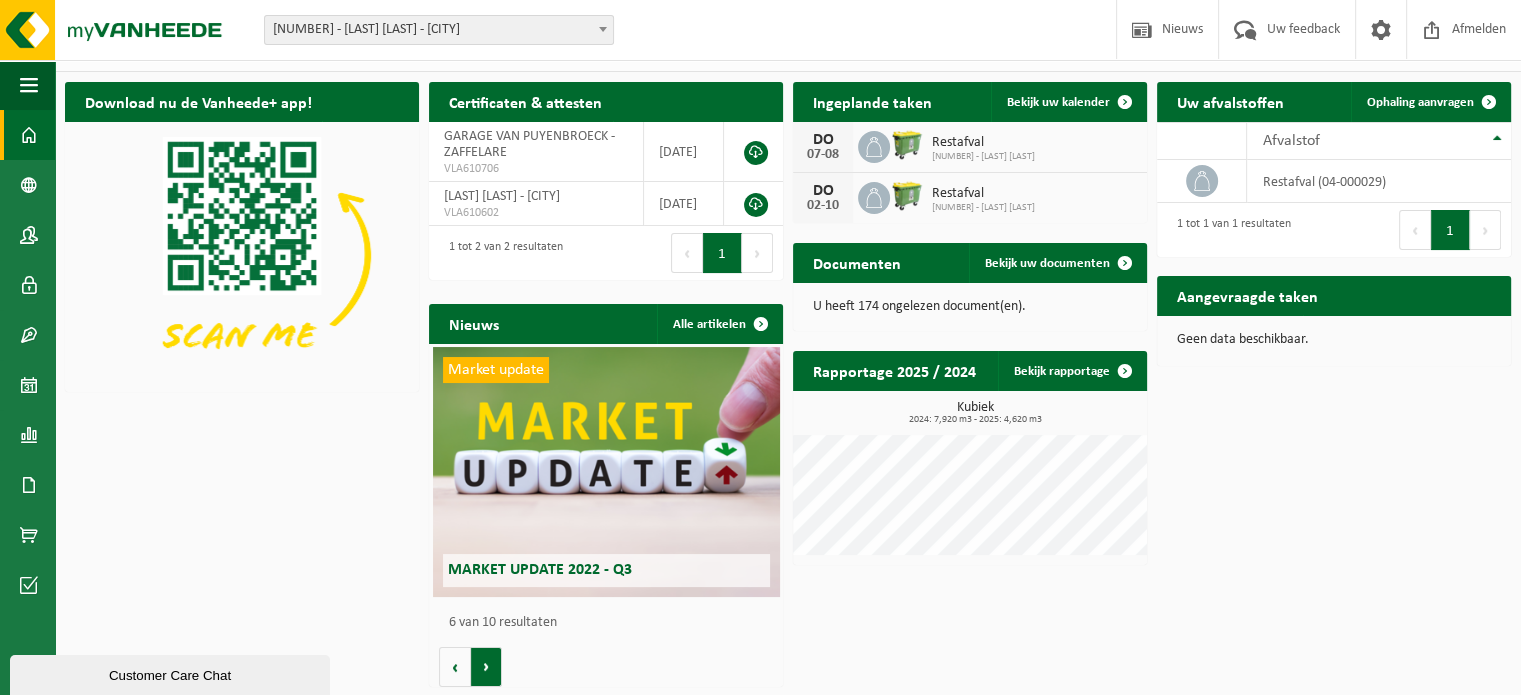 click on "Volgende" at bounding box center (486, 667) 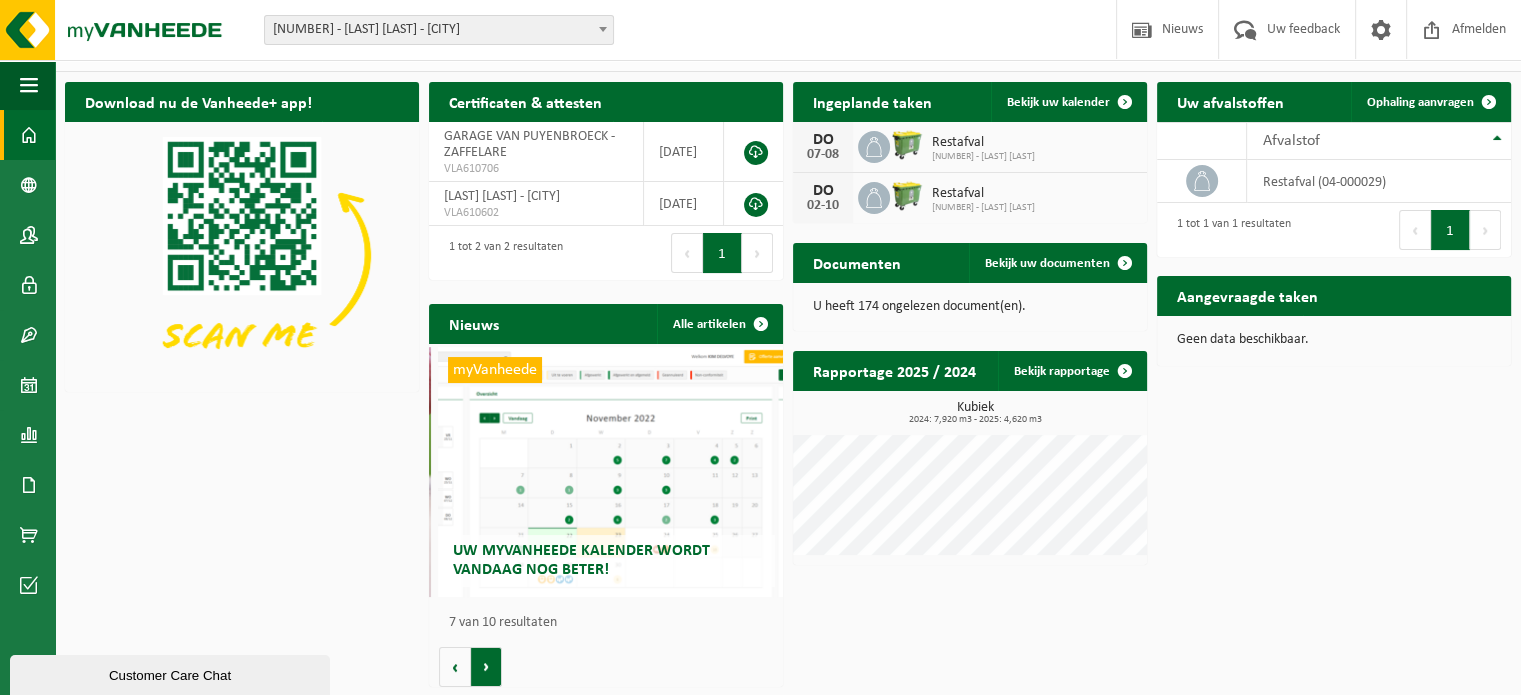scroll, scrollTop: 0, scrollLeft: 2124, axis: horizontal 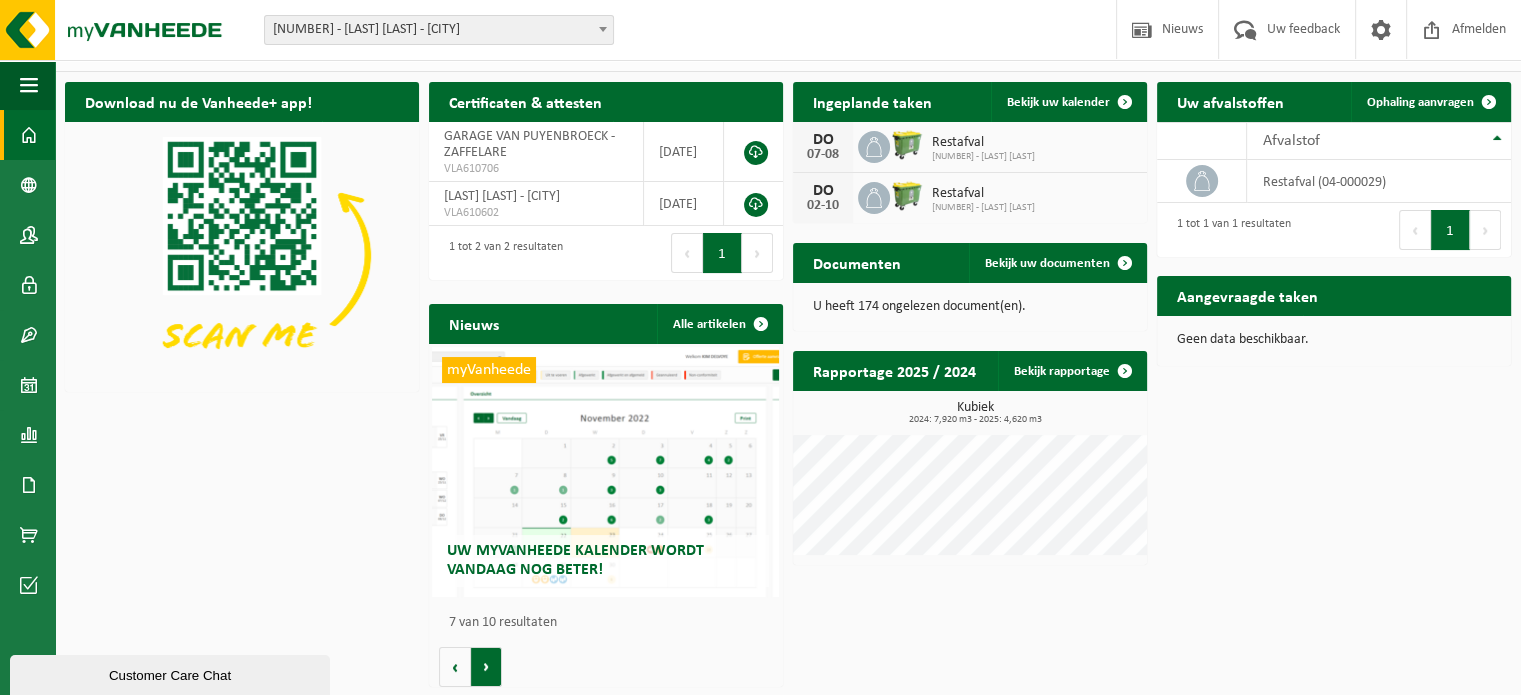 click on "Volgende" at bounding box center [486, 667] 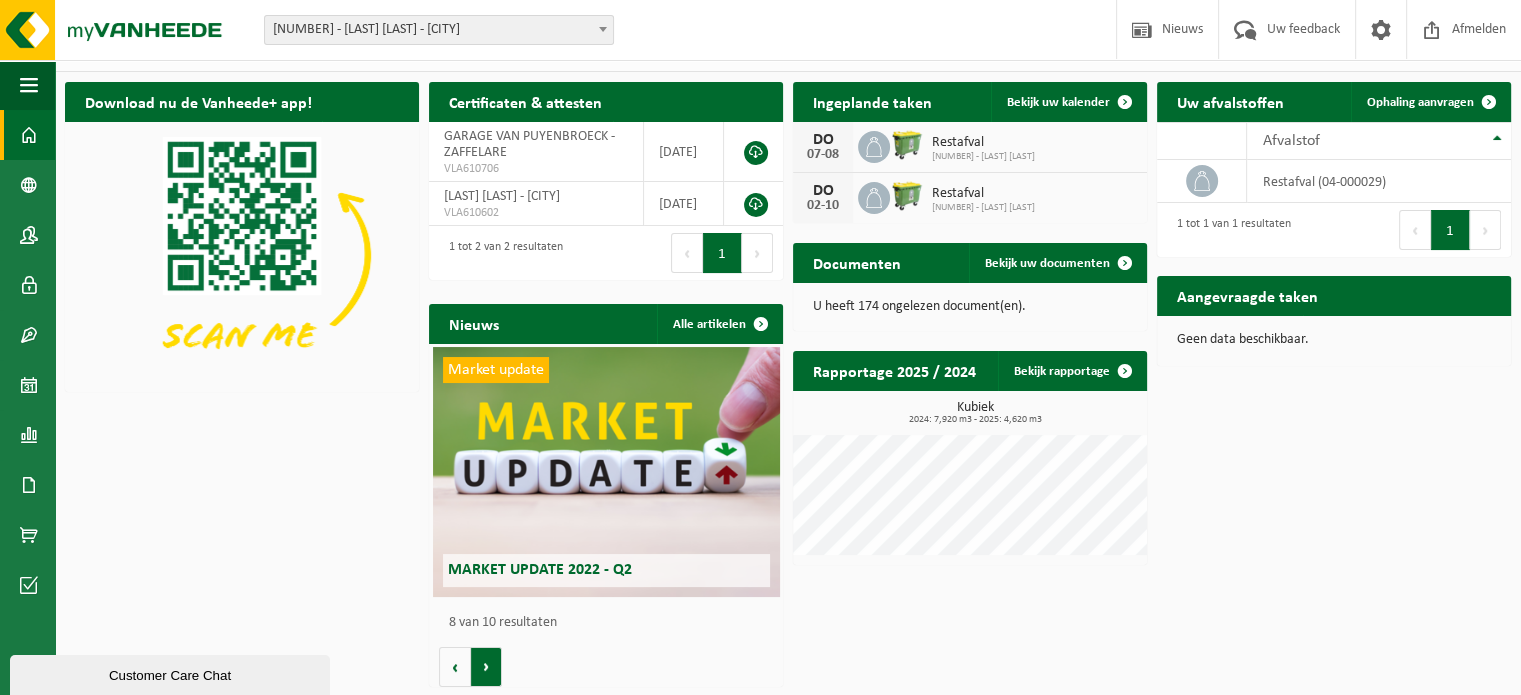 click on "Volgende" at bounding box center (486, 667) 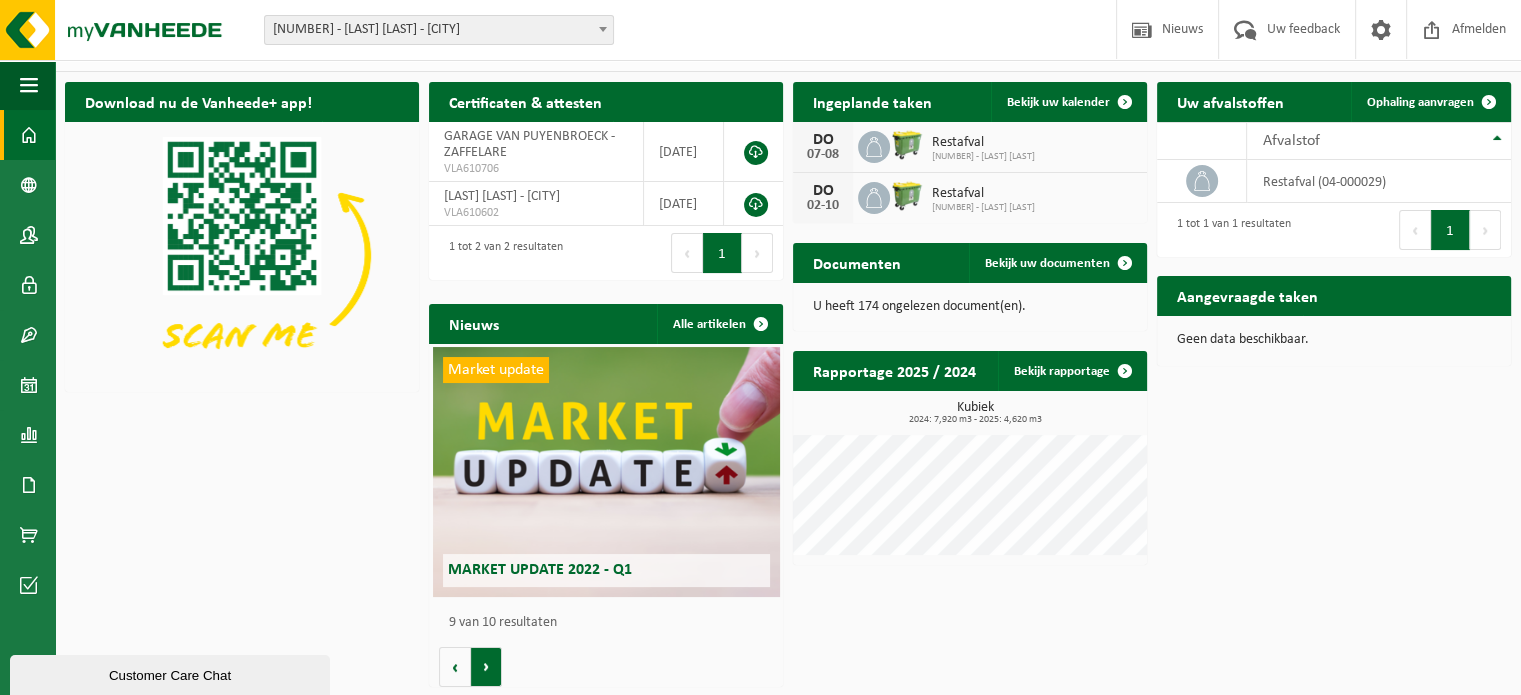 click on "Volgende" at bounding box center (486, 667) 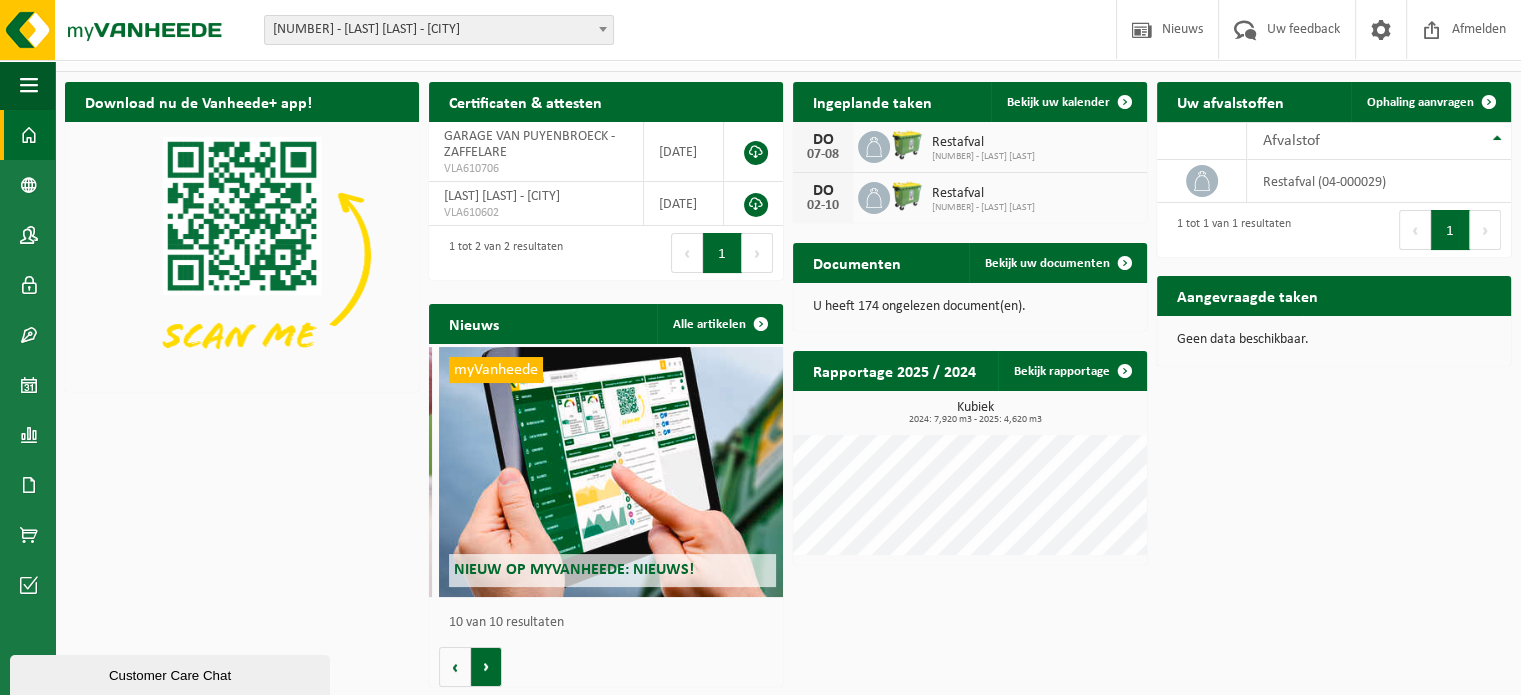 scroll, scrollTop: 0, scrollLeft: 3185, axis: horizontal 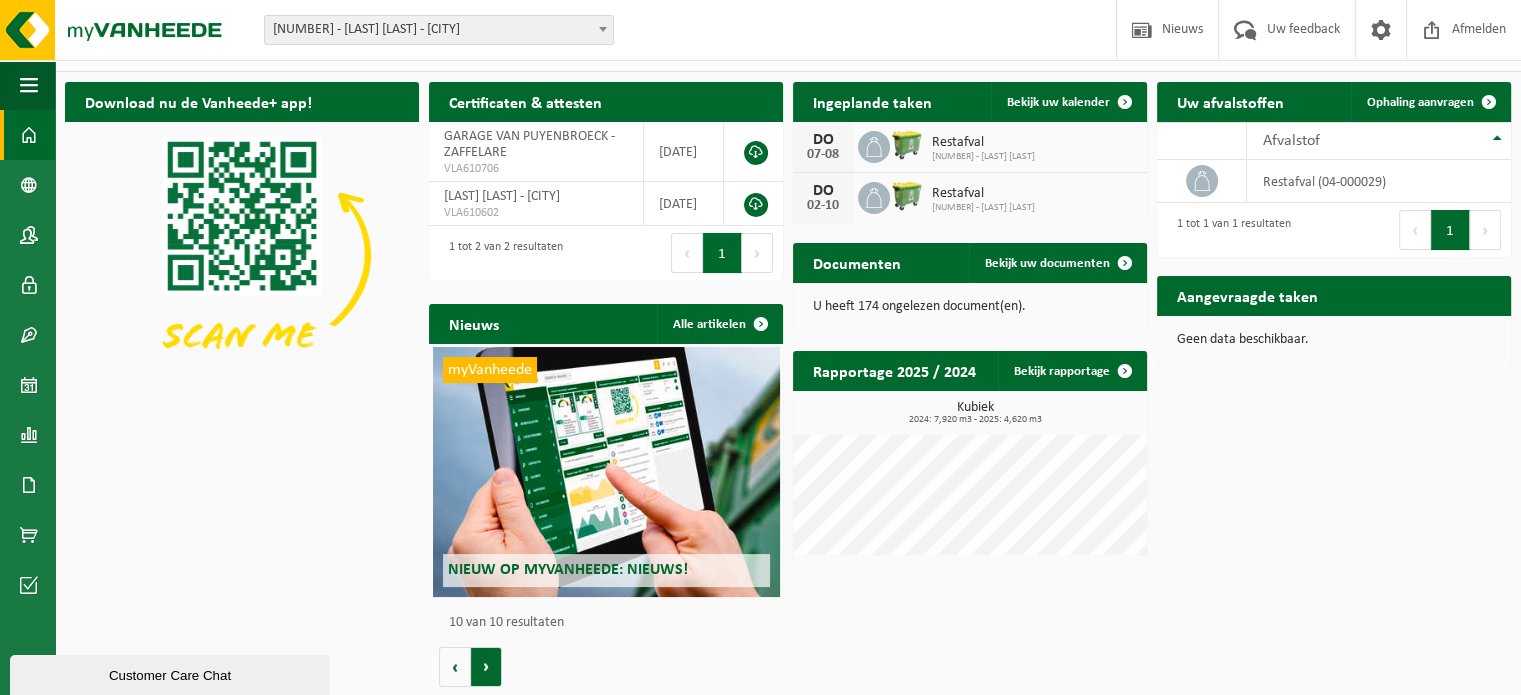 click on "Volgende" at bounding box center (486, 667) 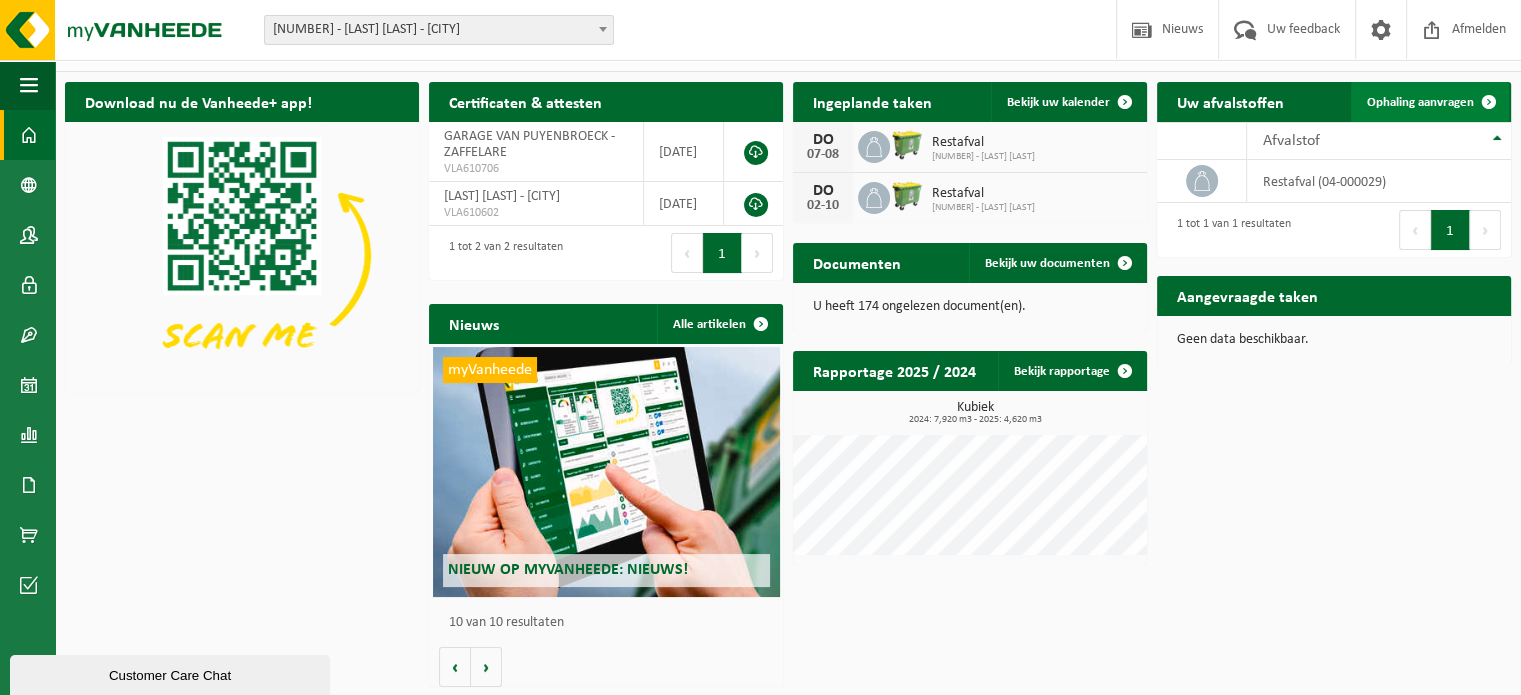 click on "Ophaling aanvragen" at bounding box center (1420, 102) 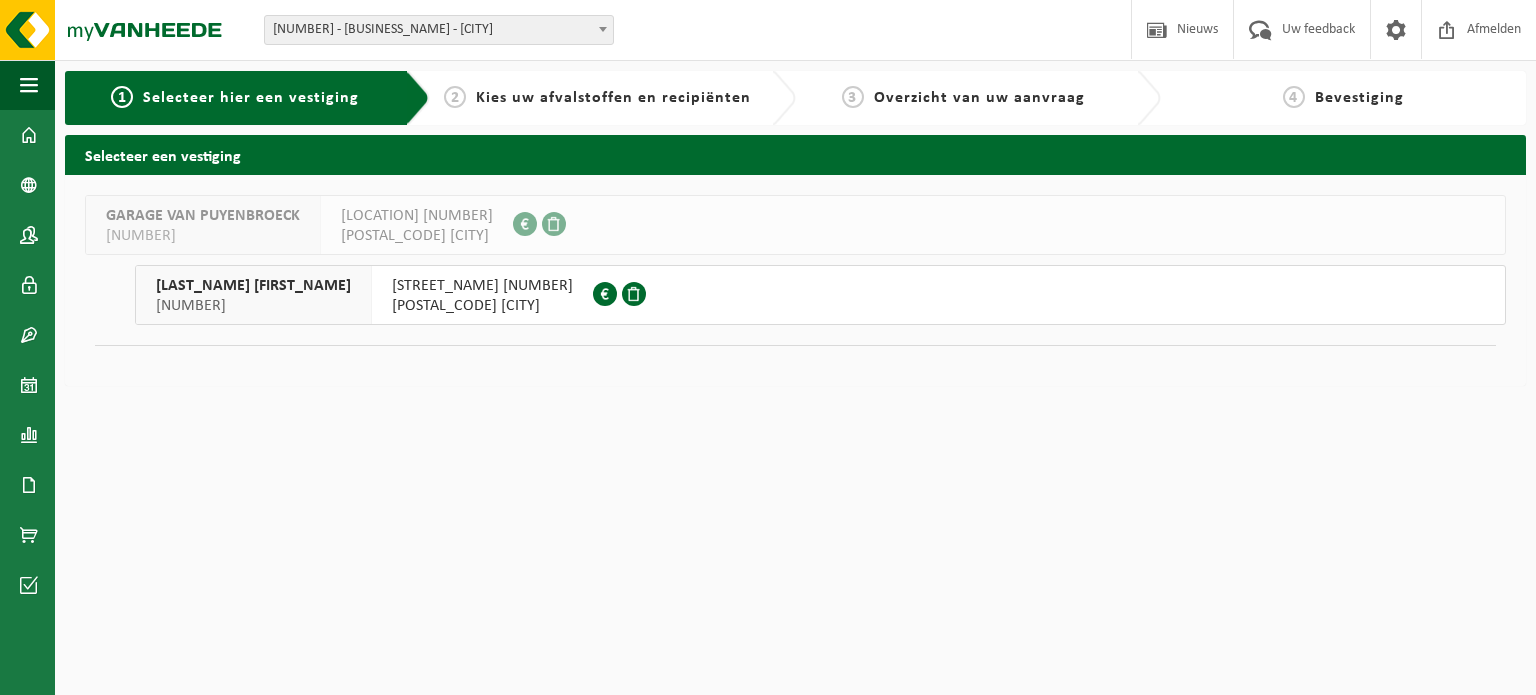 scroll, scrollTop: 0, scrollLeft: 0, axis: both 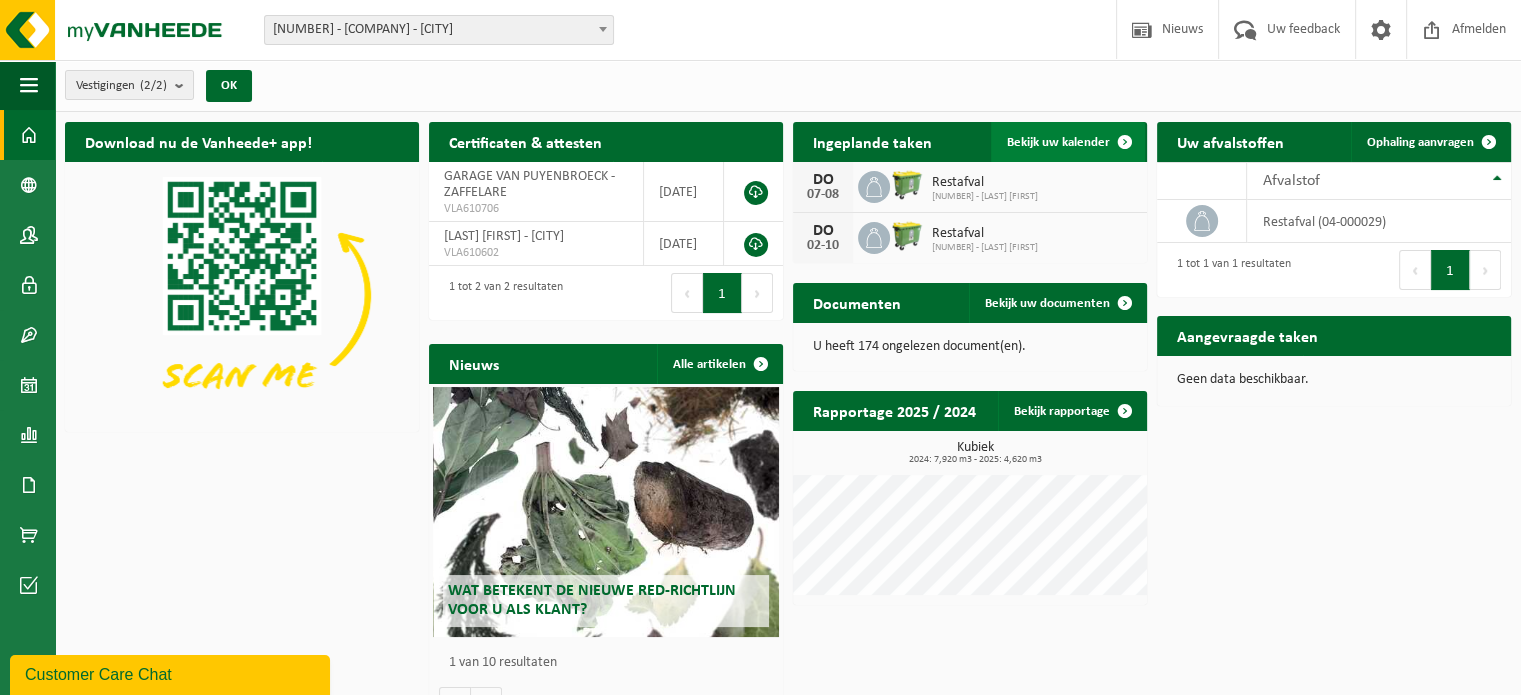 click at bounding box center [1125, 142] 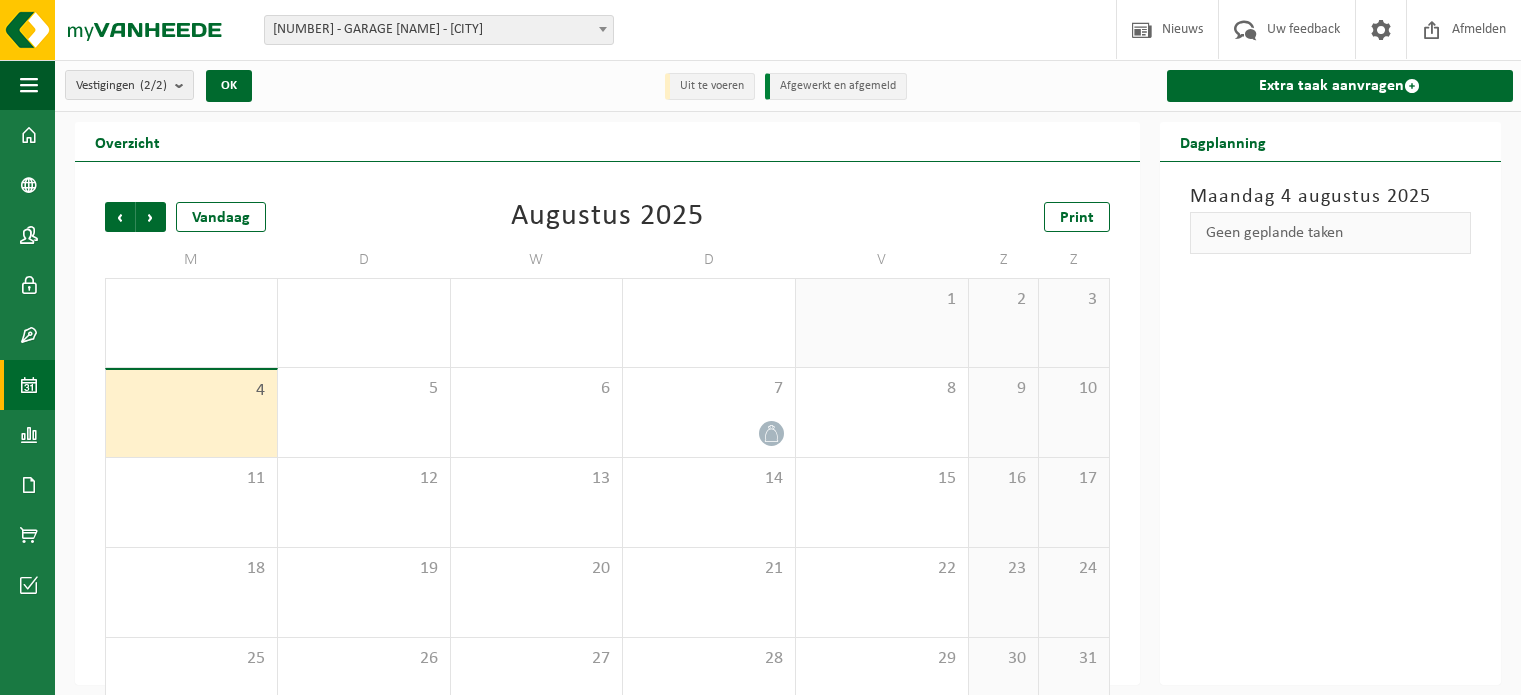 scroll, scrollTop: 0, scrollLeft: 0, axis: both 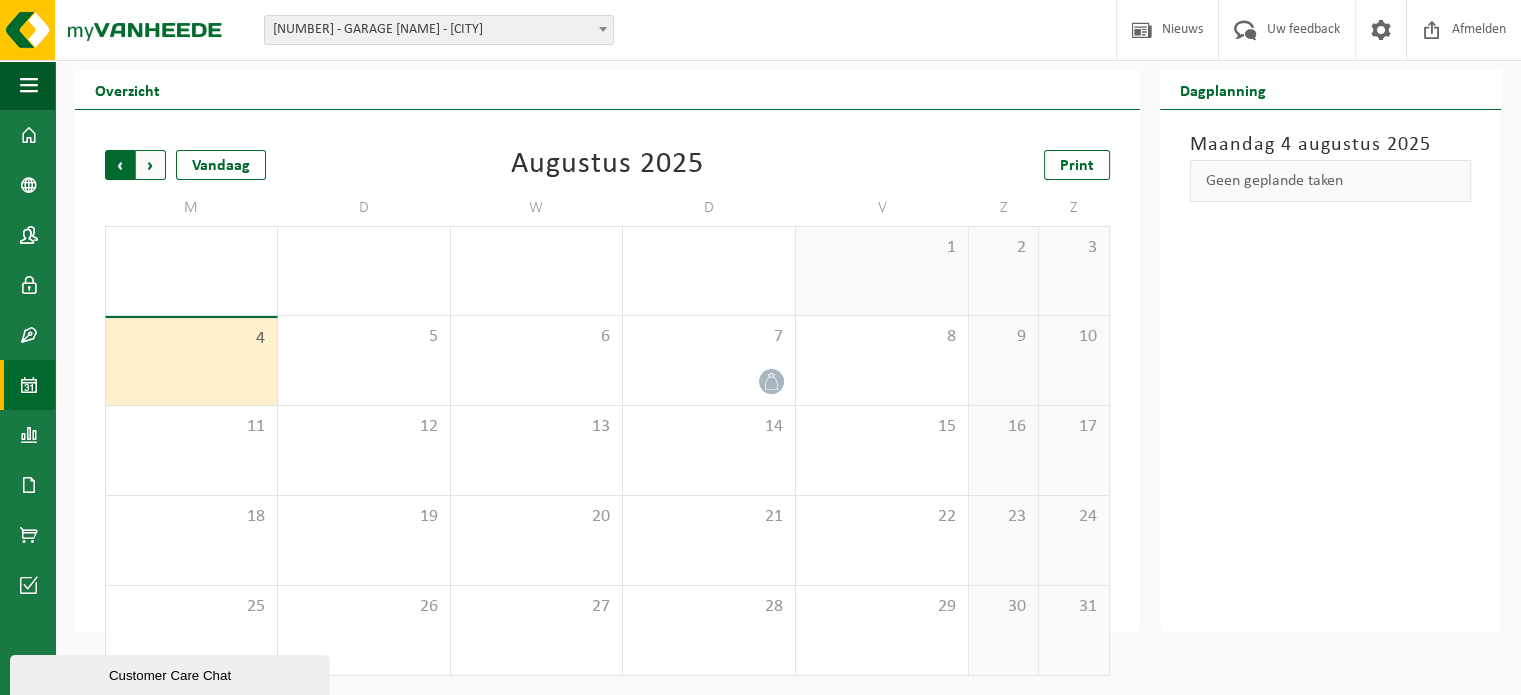 click on "Volgende" at bounding box center [151, 165] 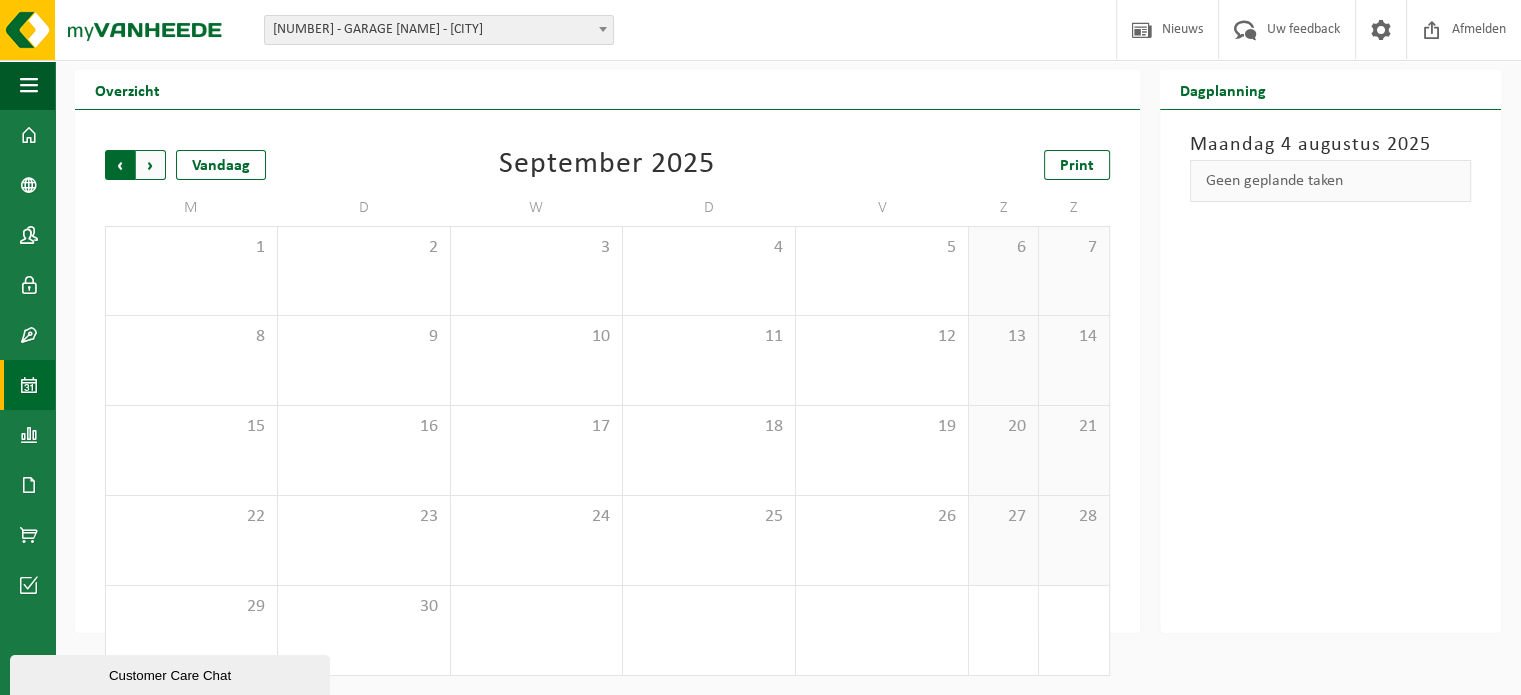 click on "Volgende" at bounding box center (151, 165) 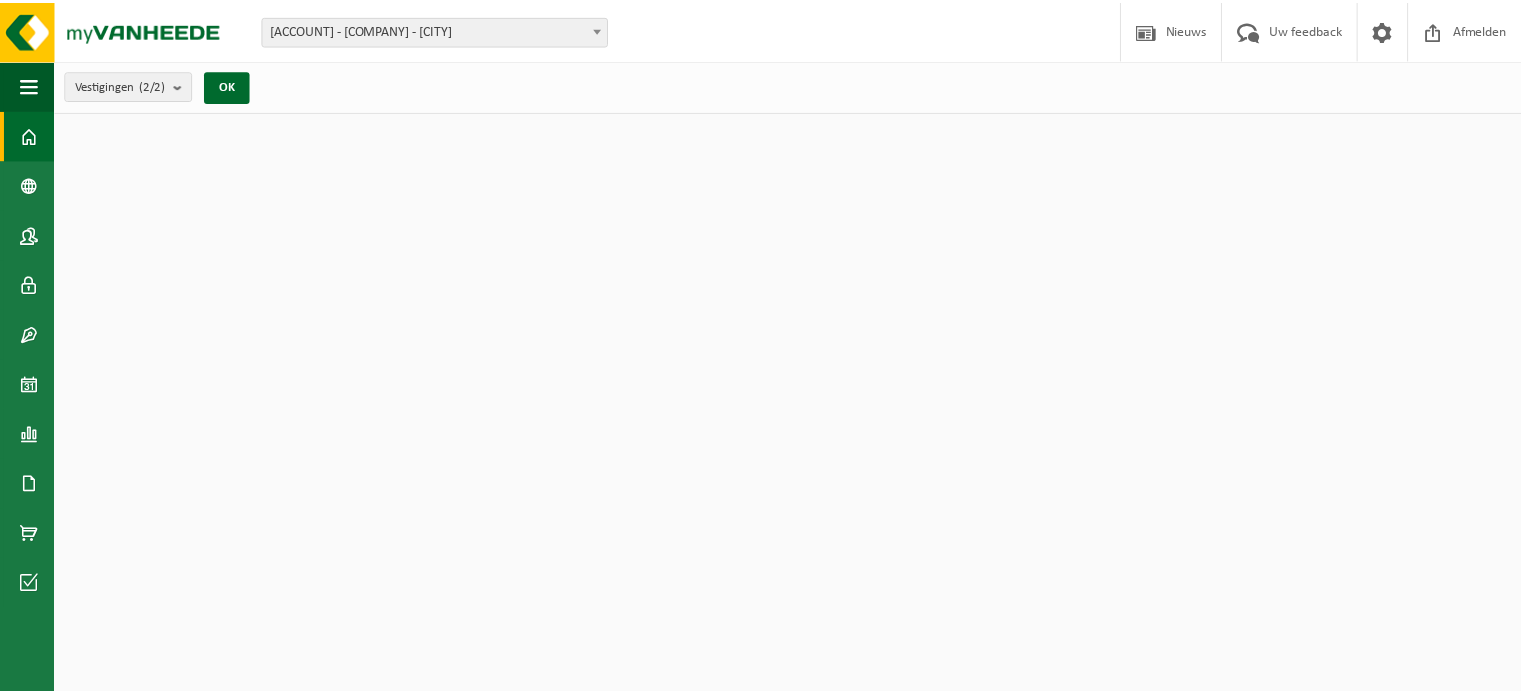 scroll, scrollTop: 0, scrollLeft: 0, axis: both 